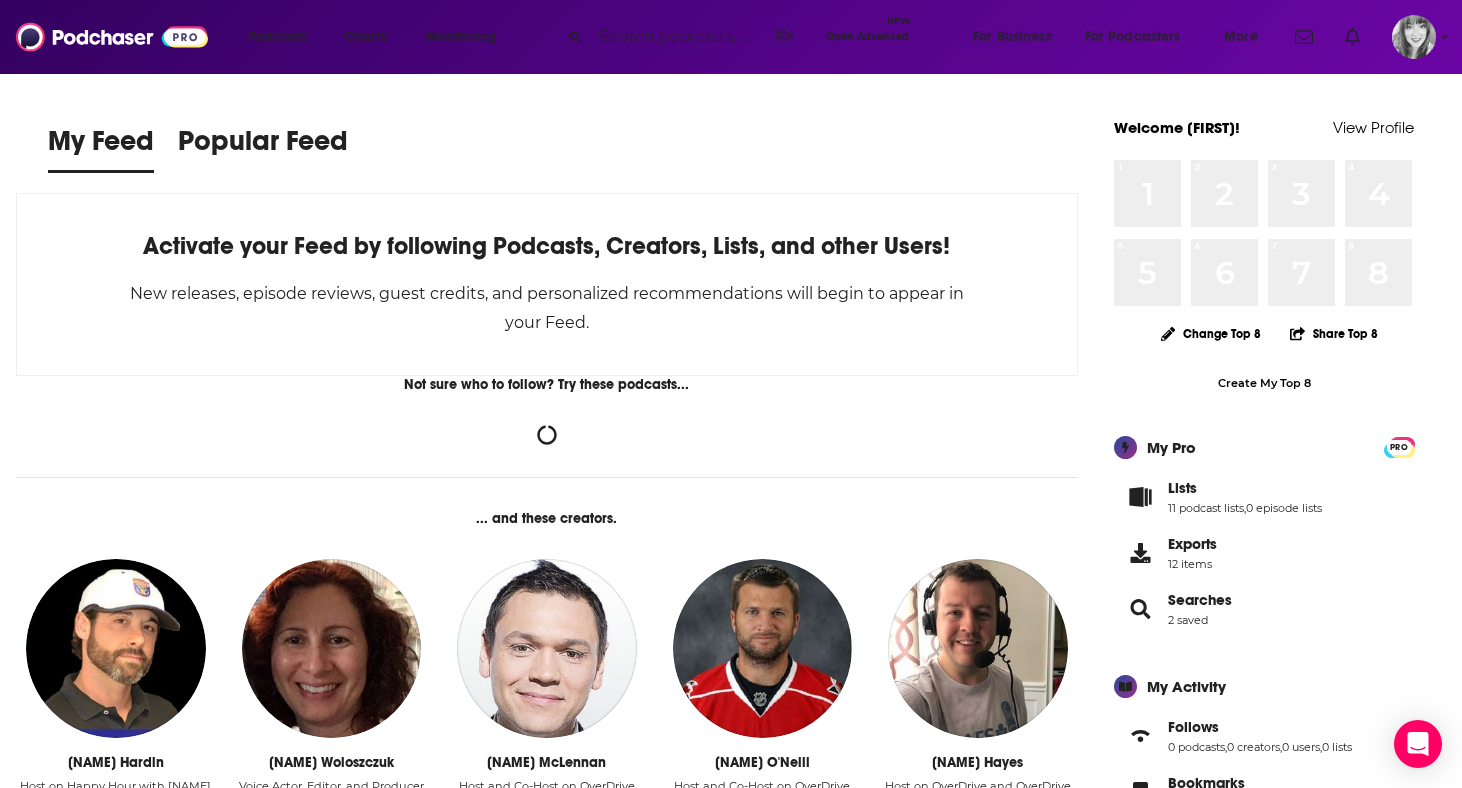scroll, scrollTop: 0, scrollLeft: 0, axis: both 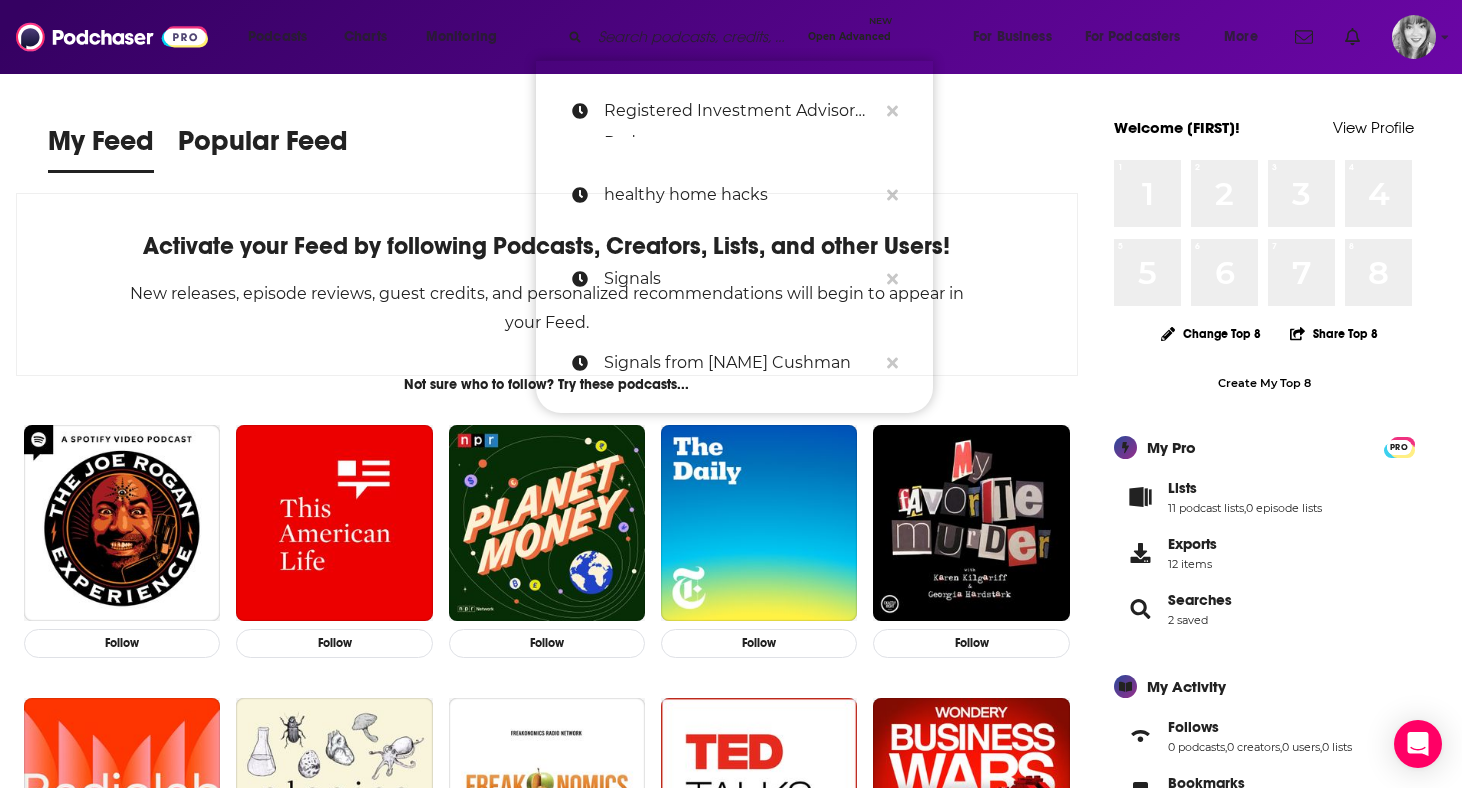 click at bounding box center (695, 37) 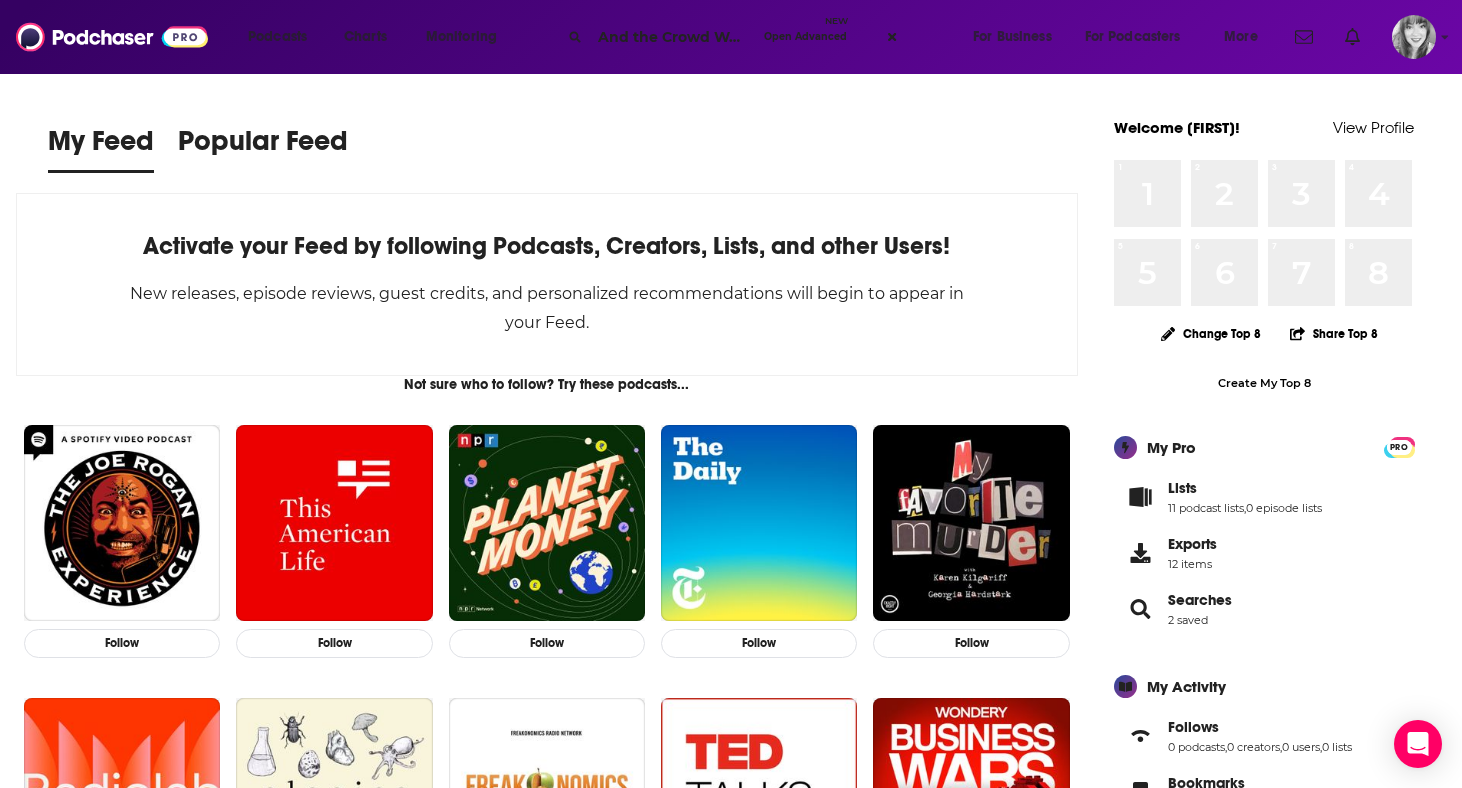 click on "And the Crowd Went Wild [NAME] Phillips" at bounding box center [673, 37] 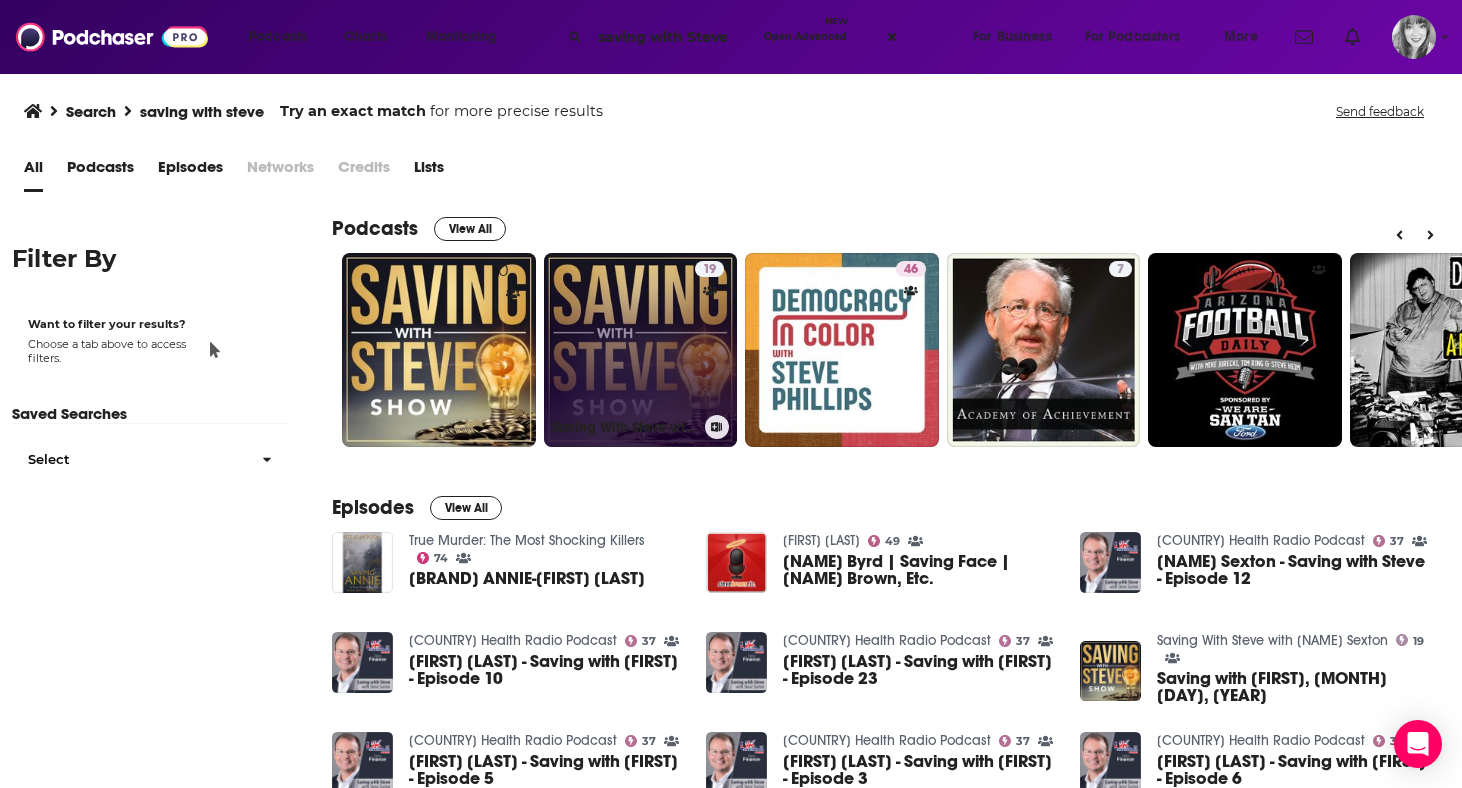 type on "saving with Steve" 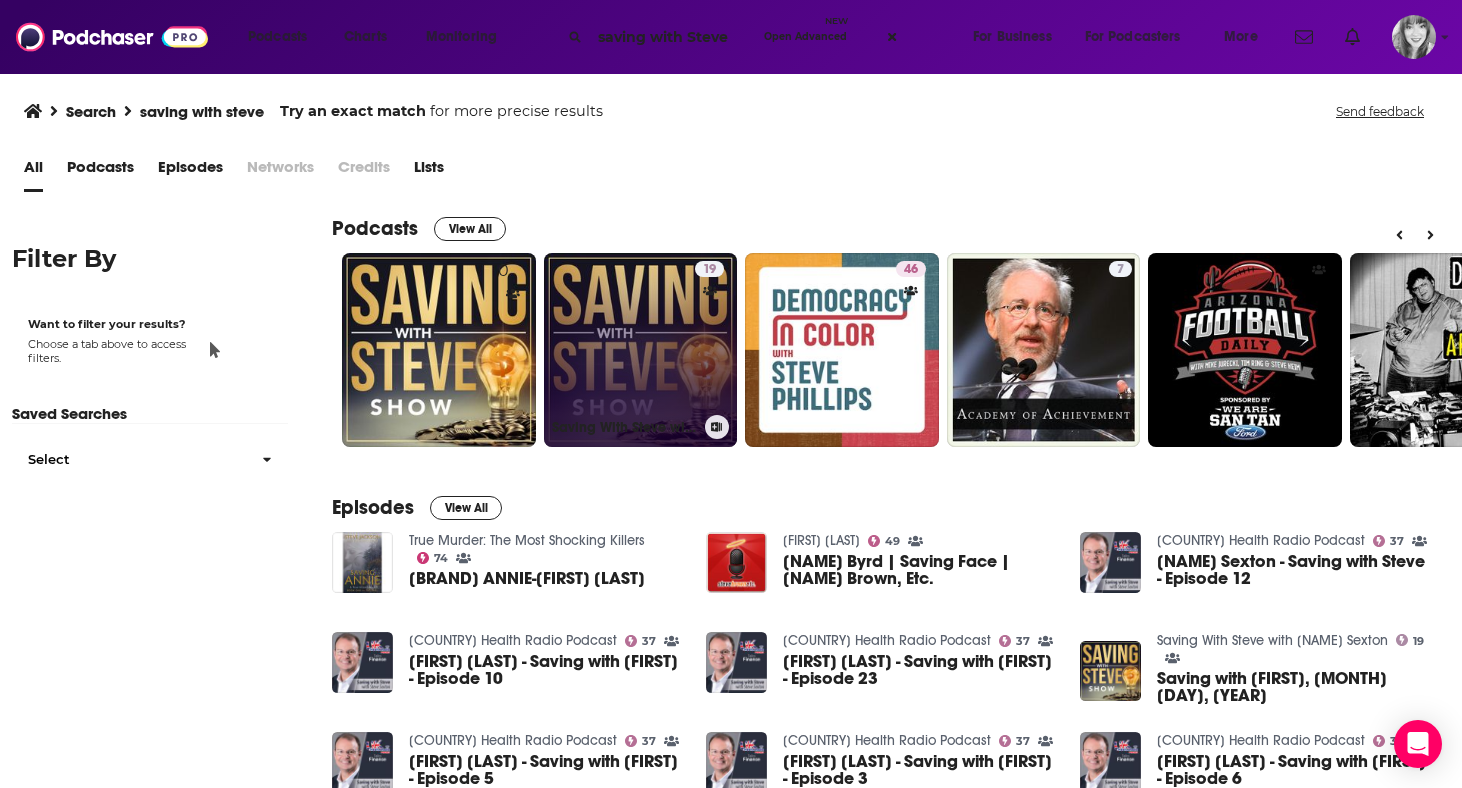 click on "19 Saving With Steve with [NAME] Sexton" at bounding box center (641, 350) 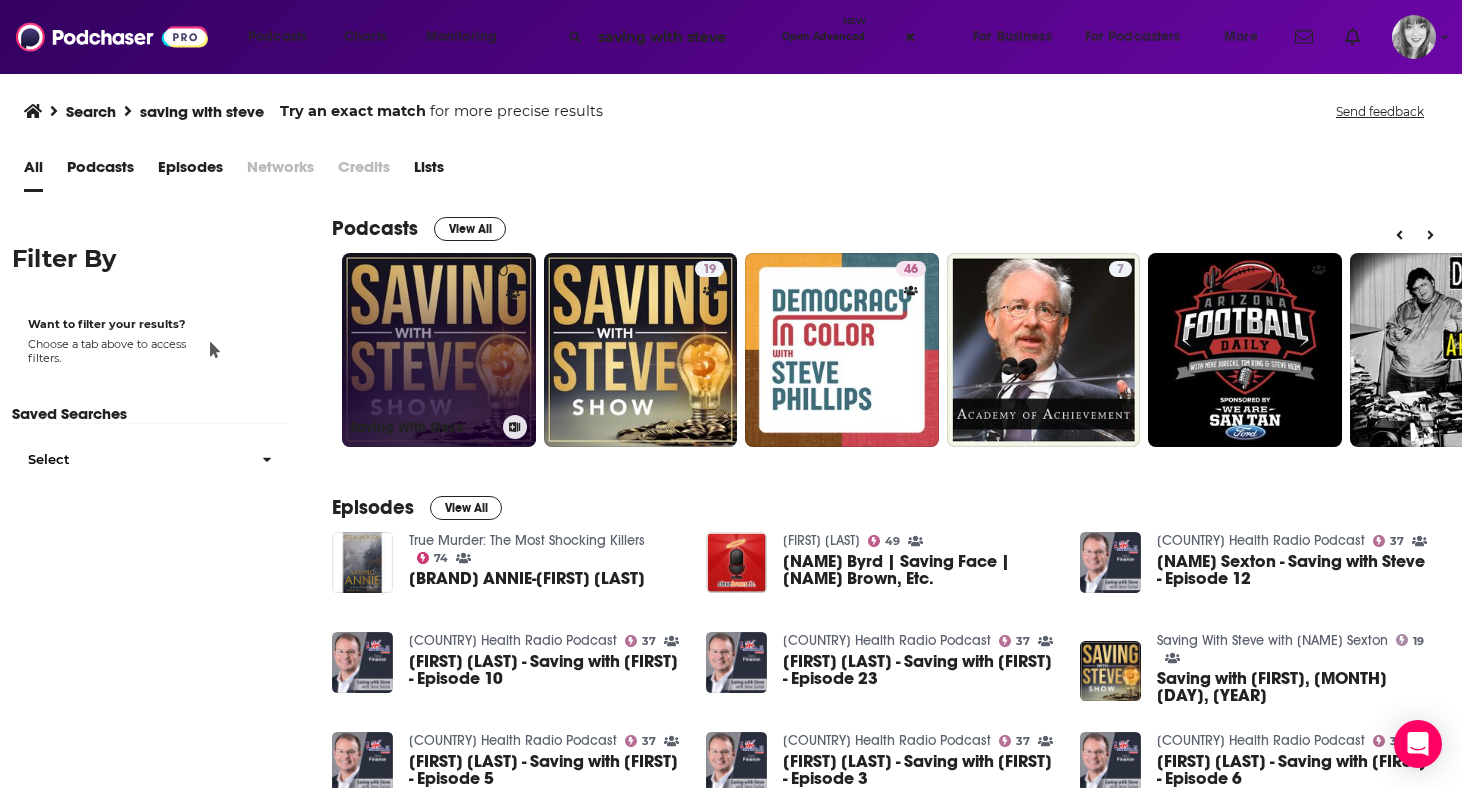 click on "0 Saving With Steve" at bounding box center (439, 350) 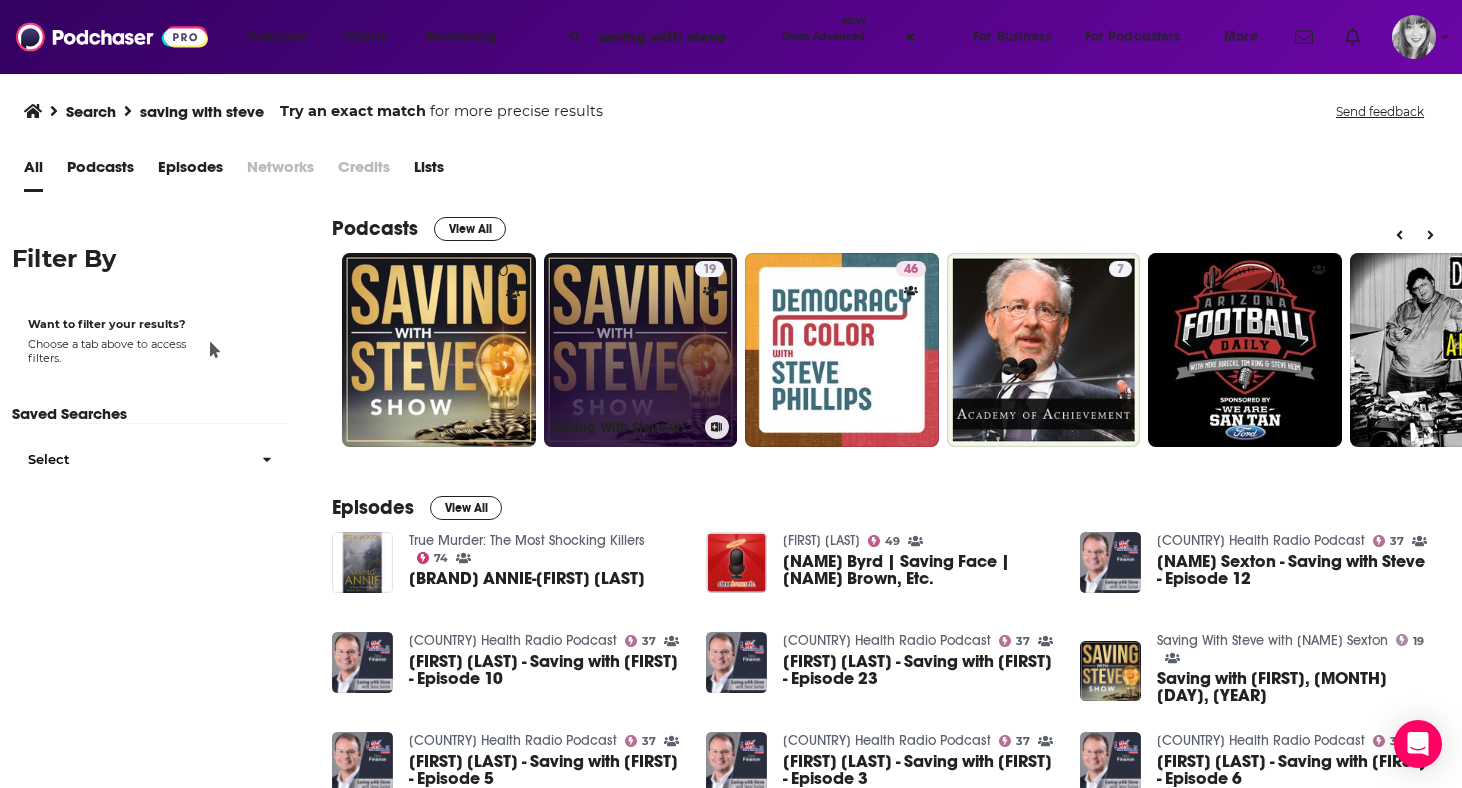 click on "19 Saving With Steve with [NAME] Sexton" at bounding box center (641, 350) 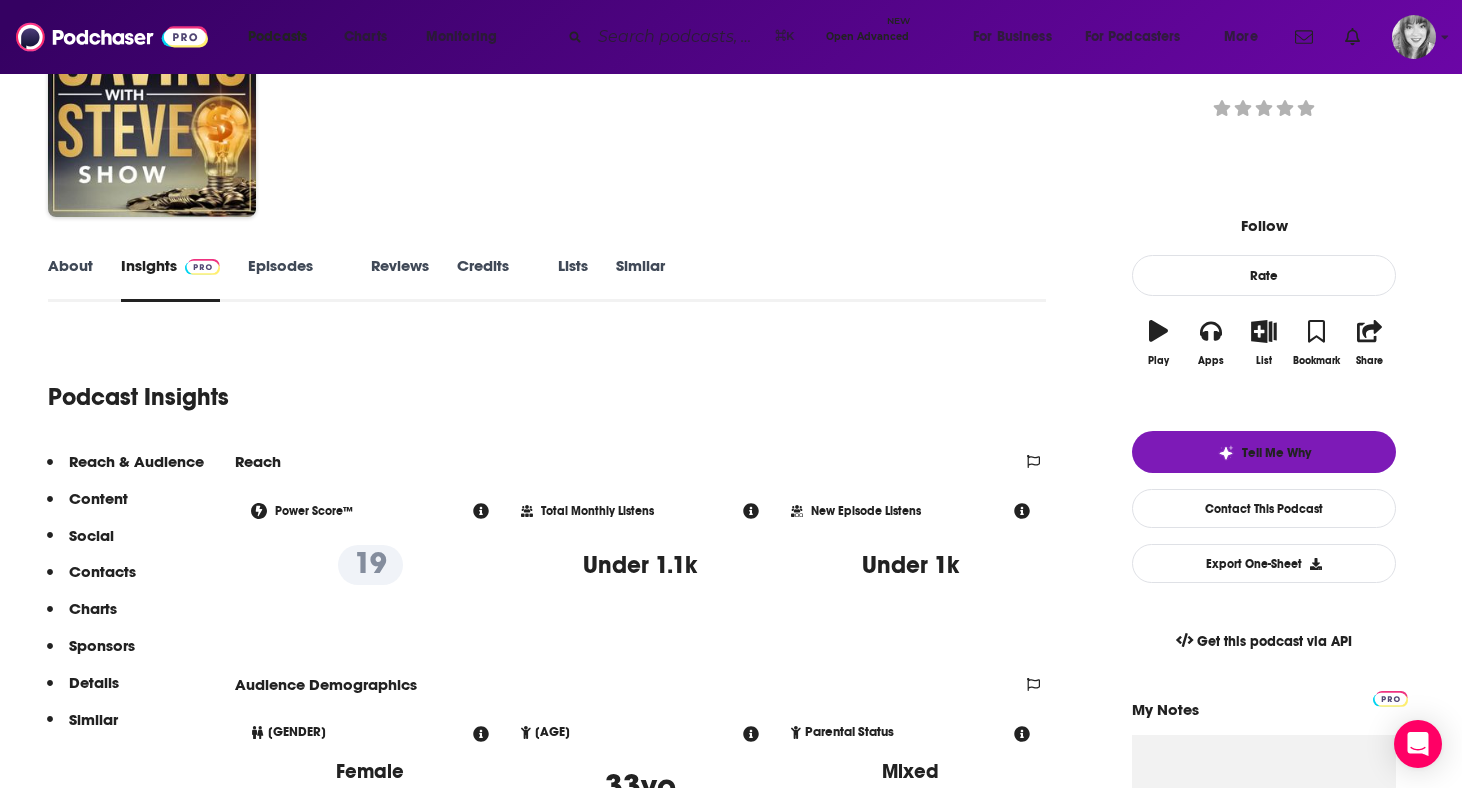 scroll, scrollTop: 124, scrollLeft: 0, axis: vertical 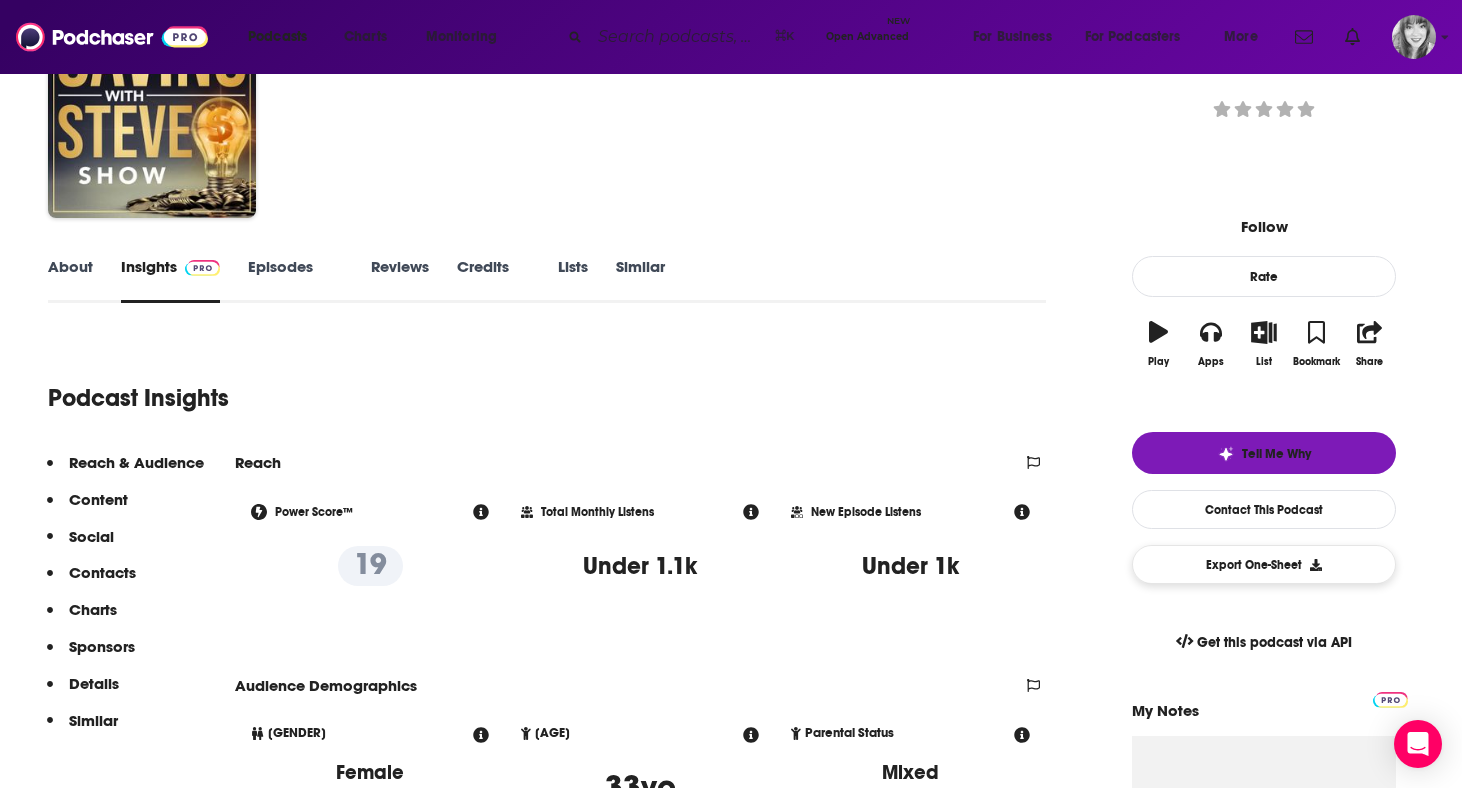 click on "Export One-Sheet" at bounding box center (1264, 564) 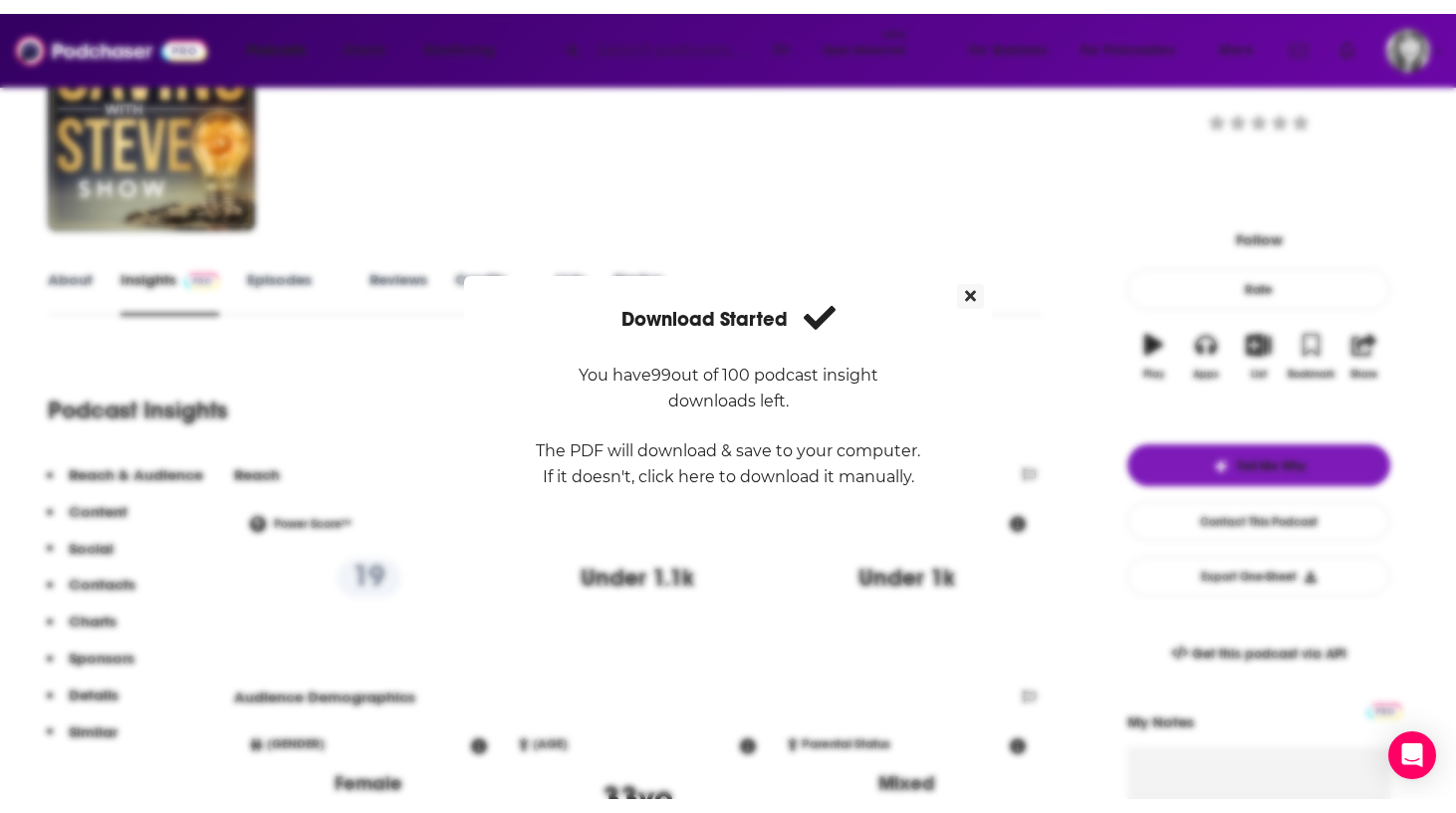 scroll, scrollTop: 0, scrollLeft: 0, axis: both 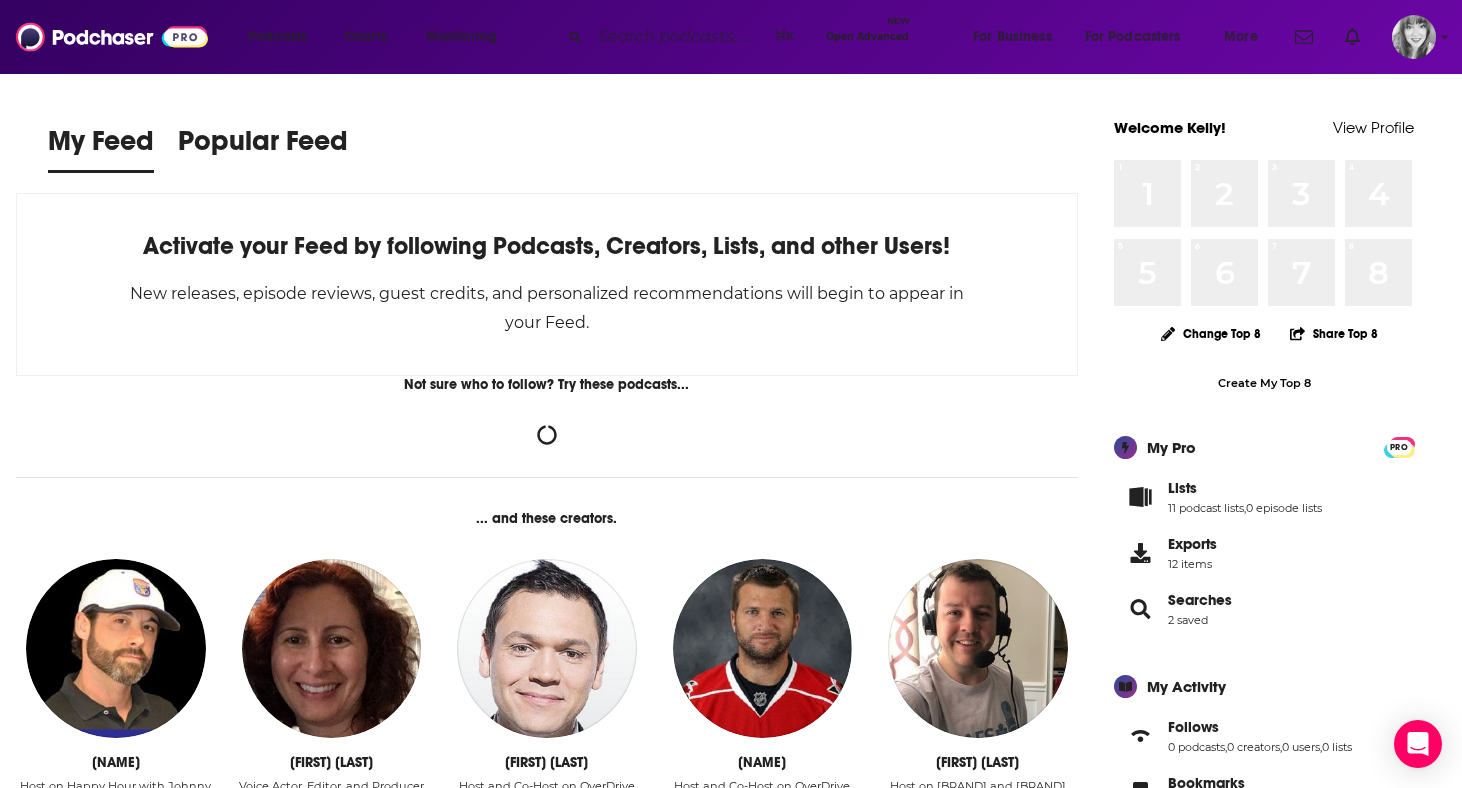 click at bounding box center (678, 37) 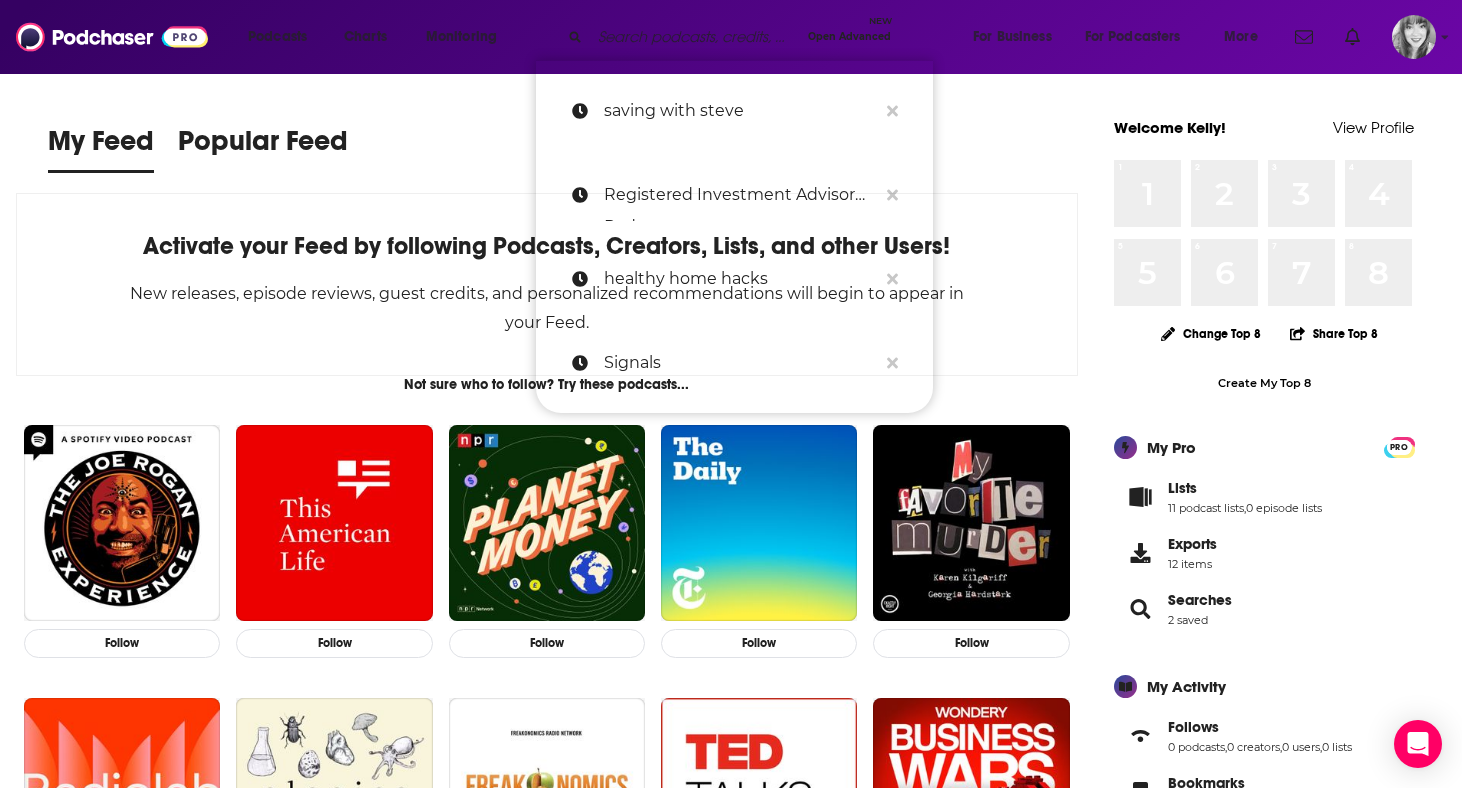 click at bounding box center (695, 37) 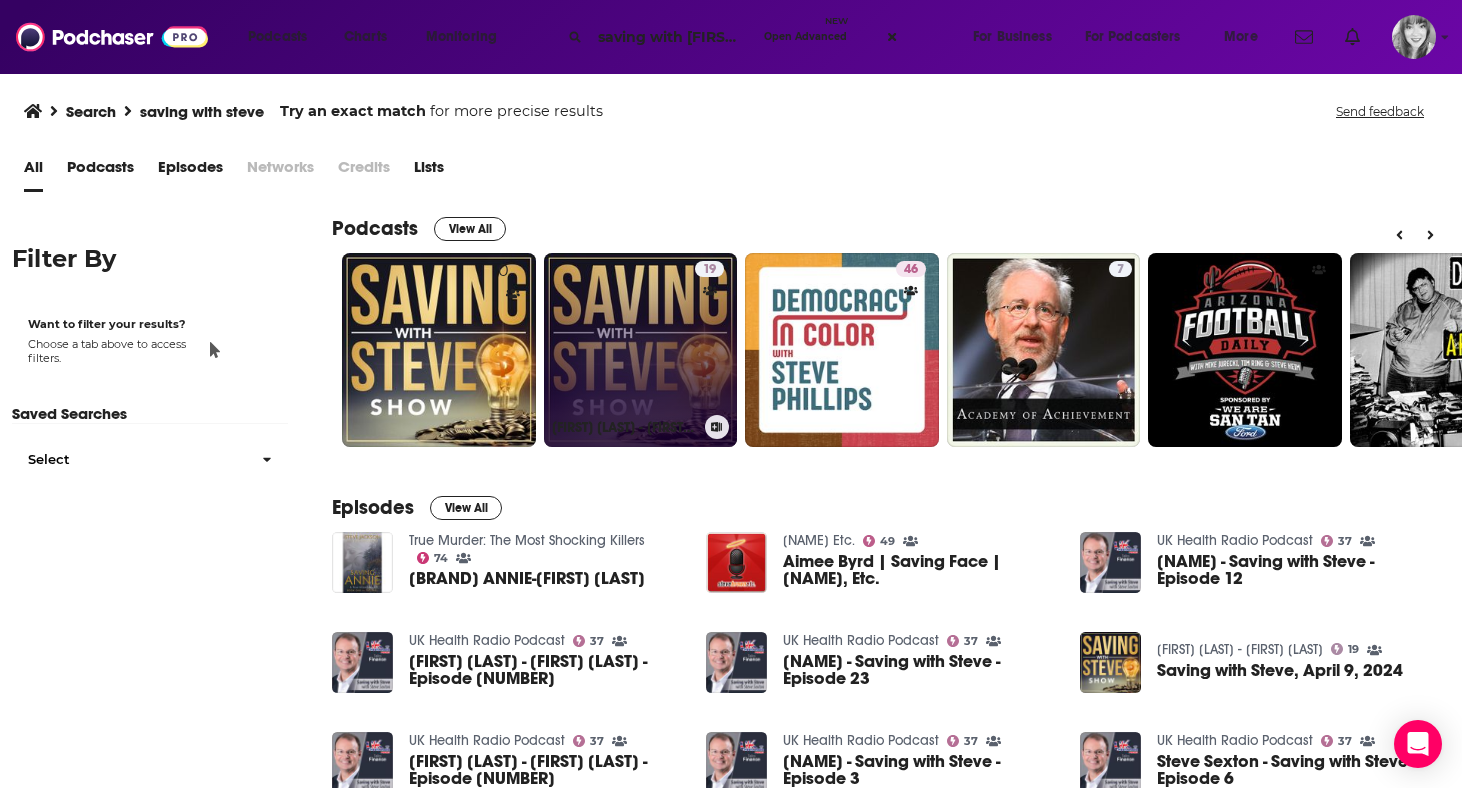 type on "saving with Steve" 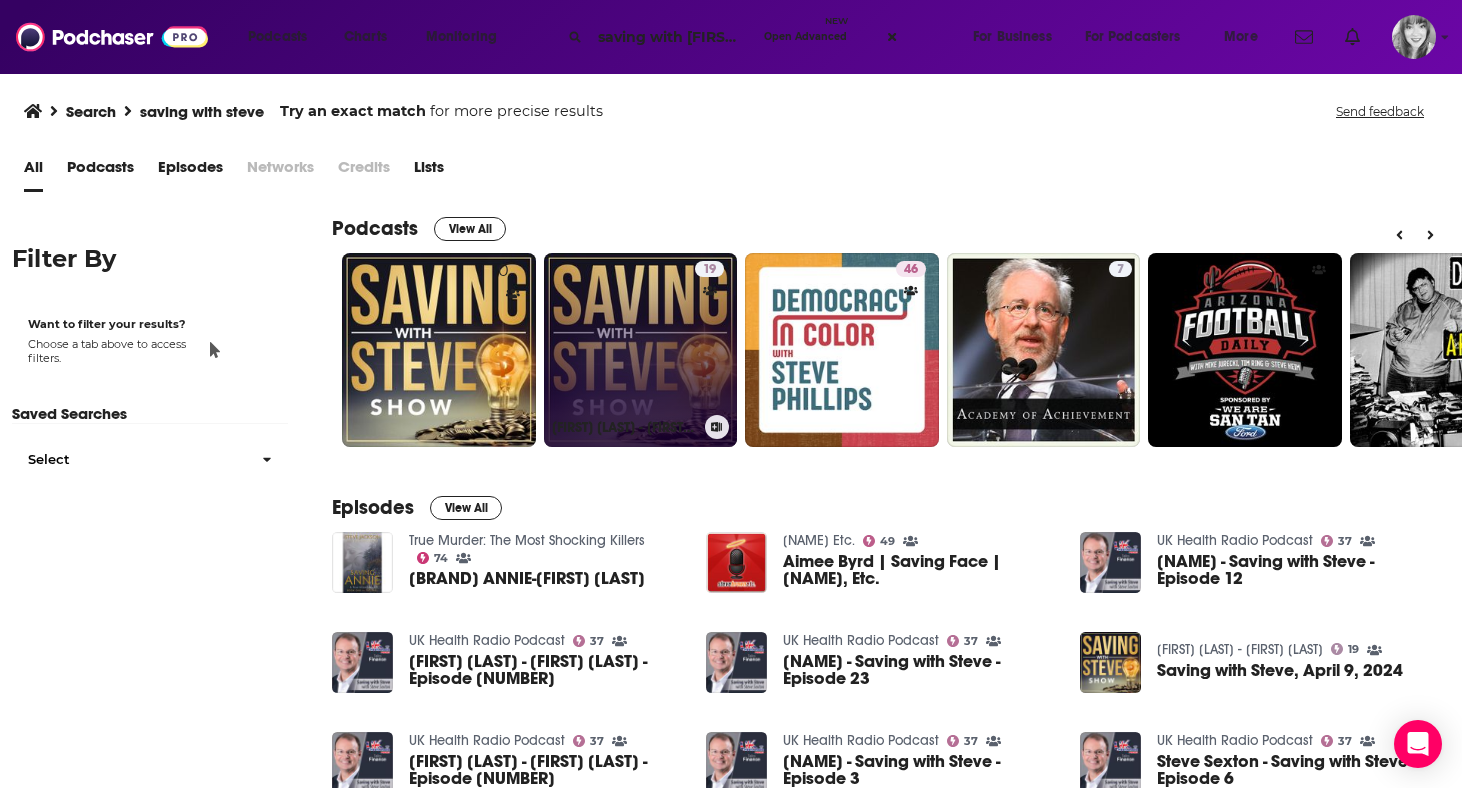 click on "19 Saving With Steve with [NAME] Sexton" at bounding box center (641, 350) 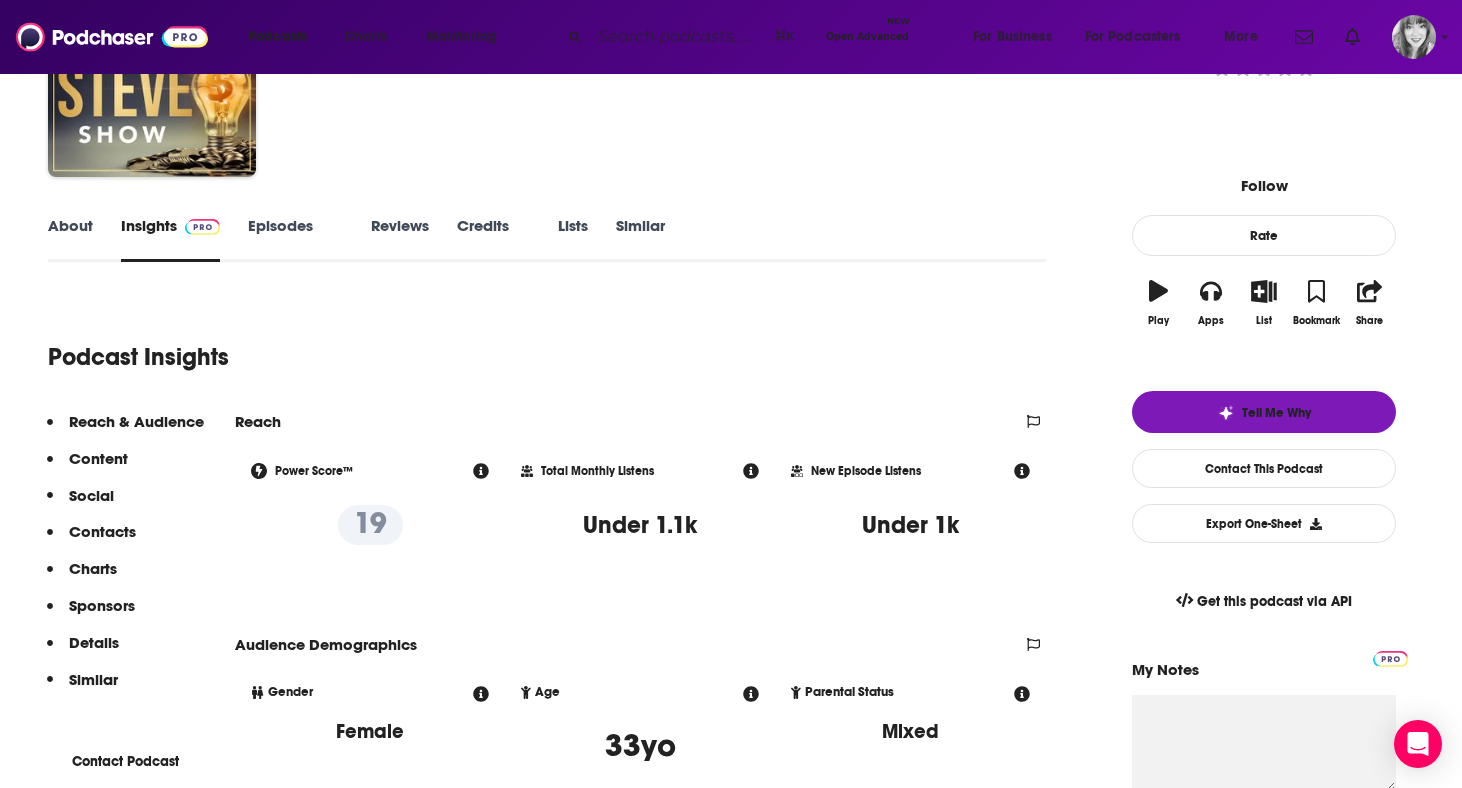 scroll, scrollTop: 173, scrollLeft: 0, axis: vertical 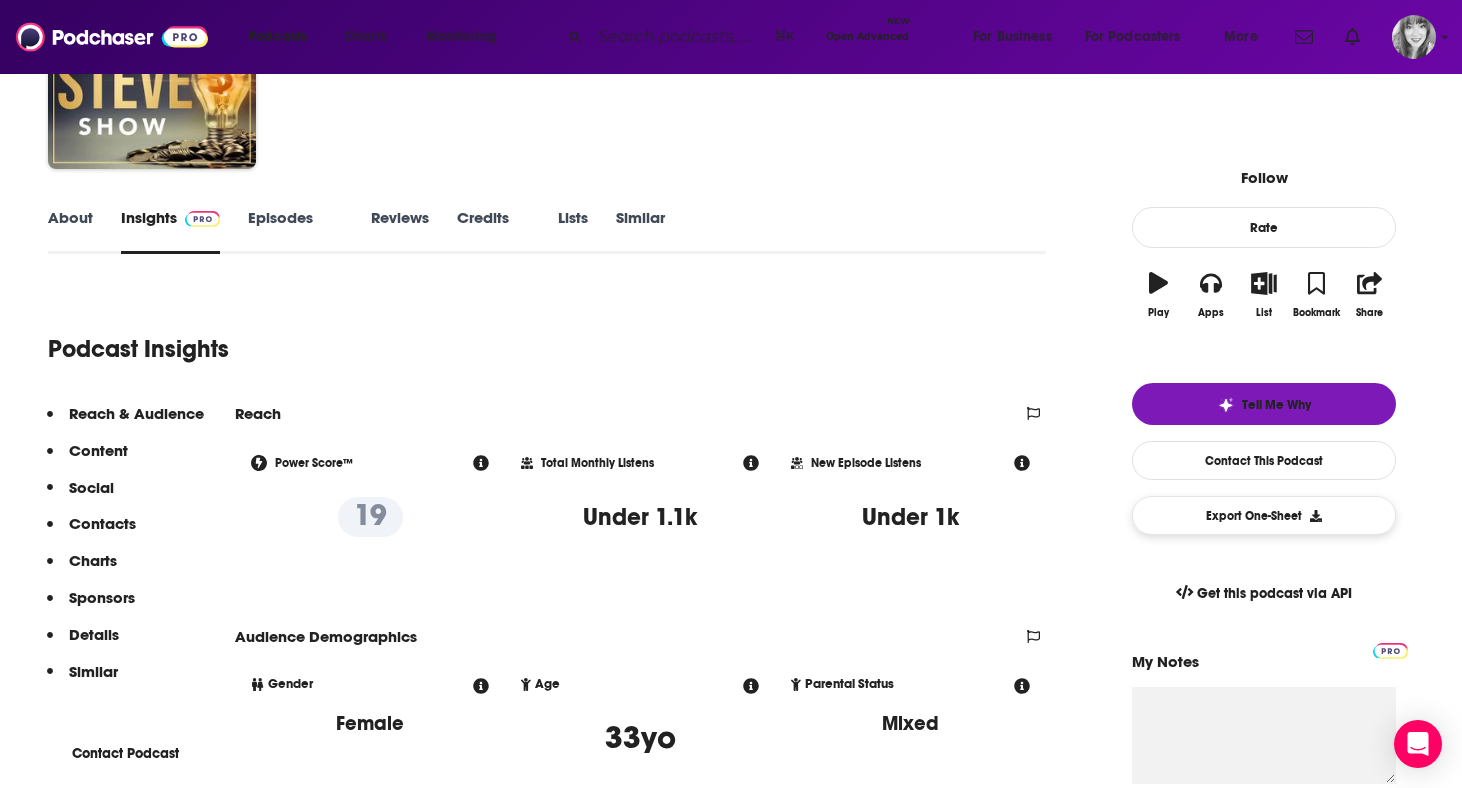 click on "Export One-Sheet" at bounding box center (1264, 515) 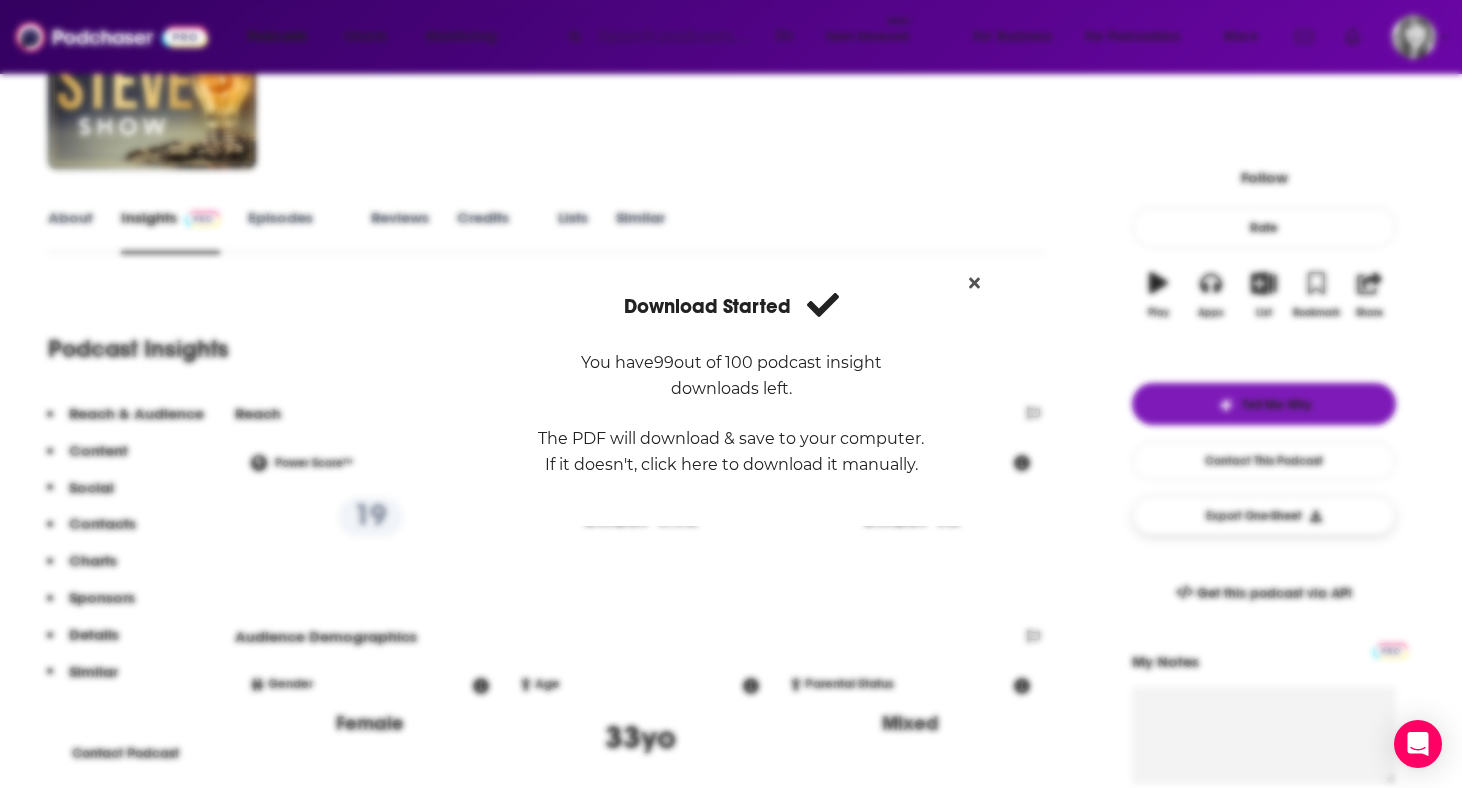 scroll, scrollTop: 0, scrollLeft: 0, axis: both 